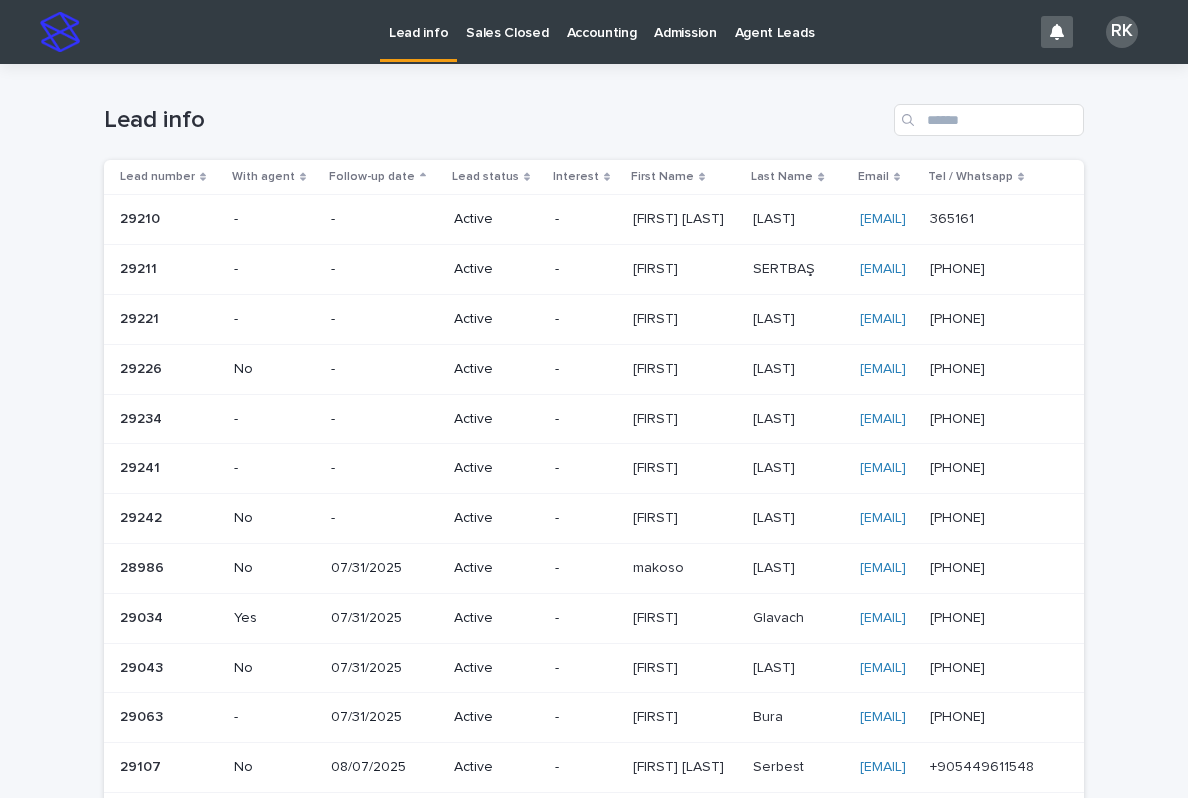 scroll, scrollTop: 0, scrollLeft: 0, axis: both 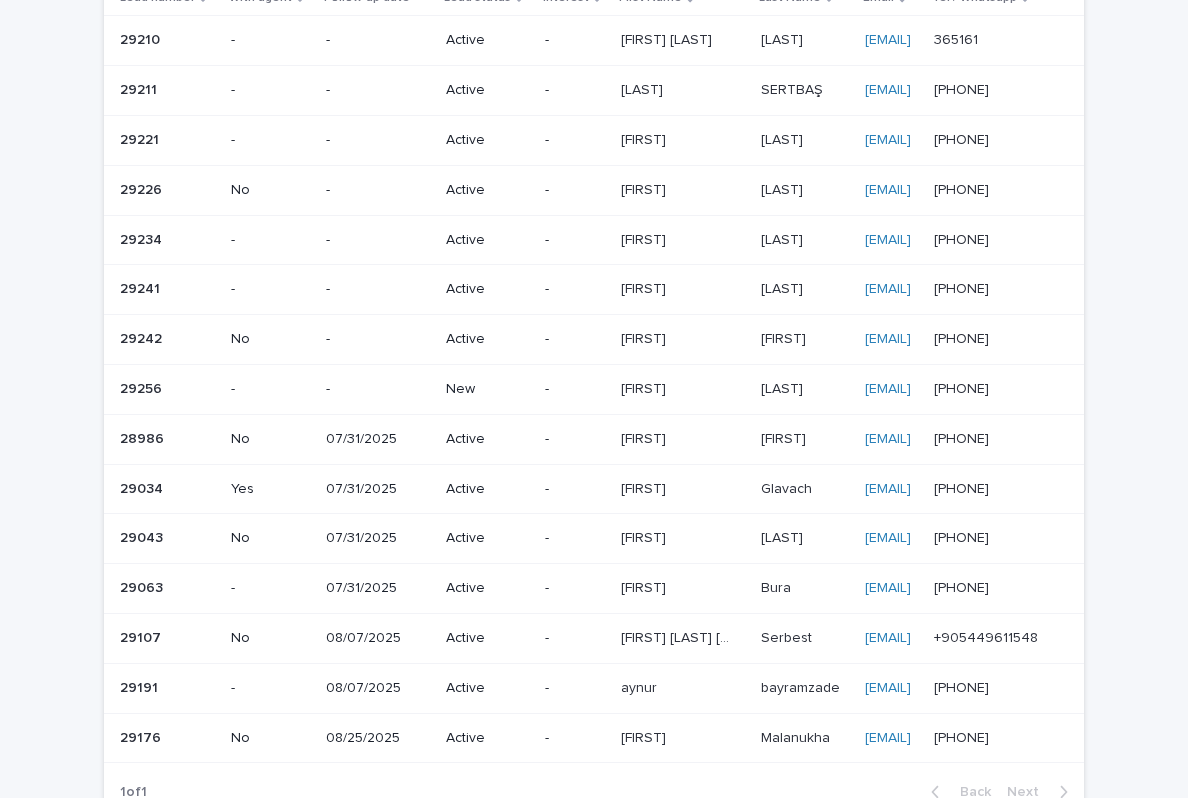click on "-" at bounding box center (575, 389) 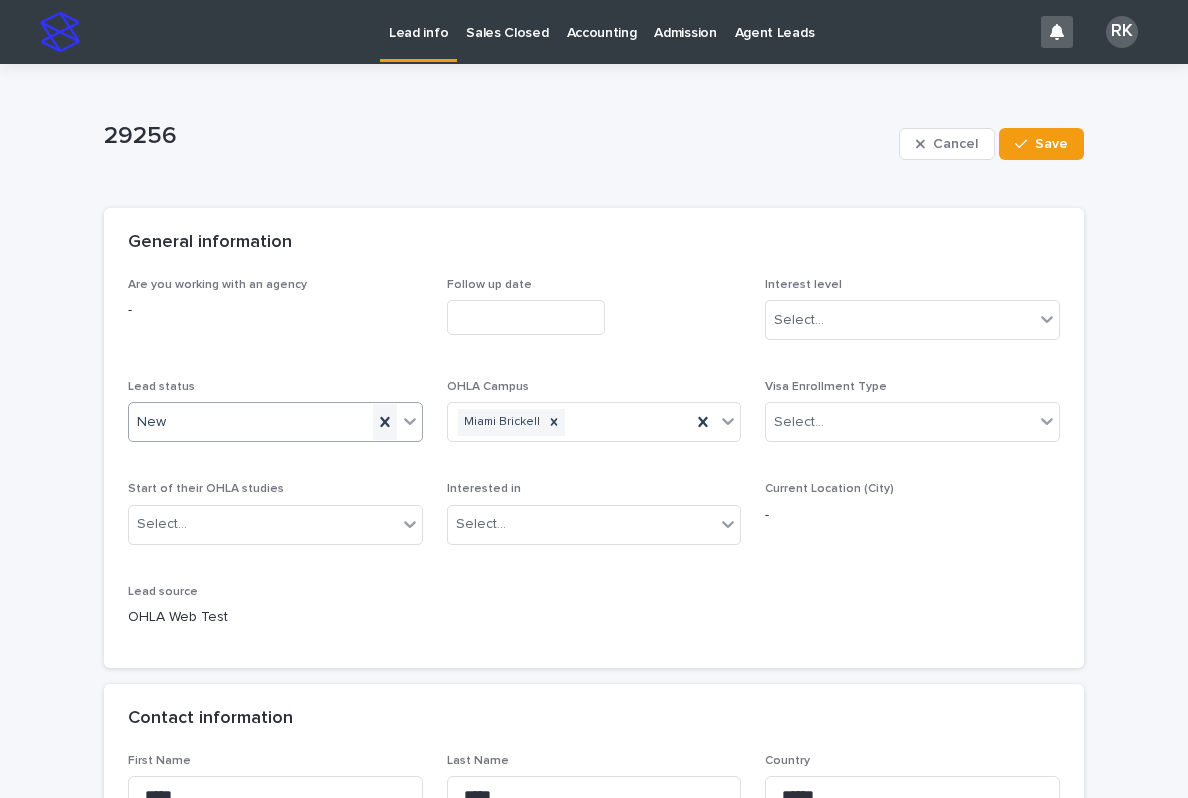 click 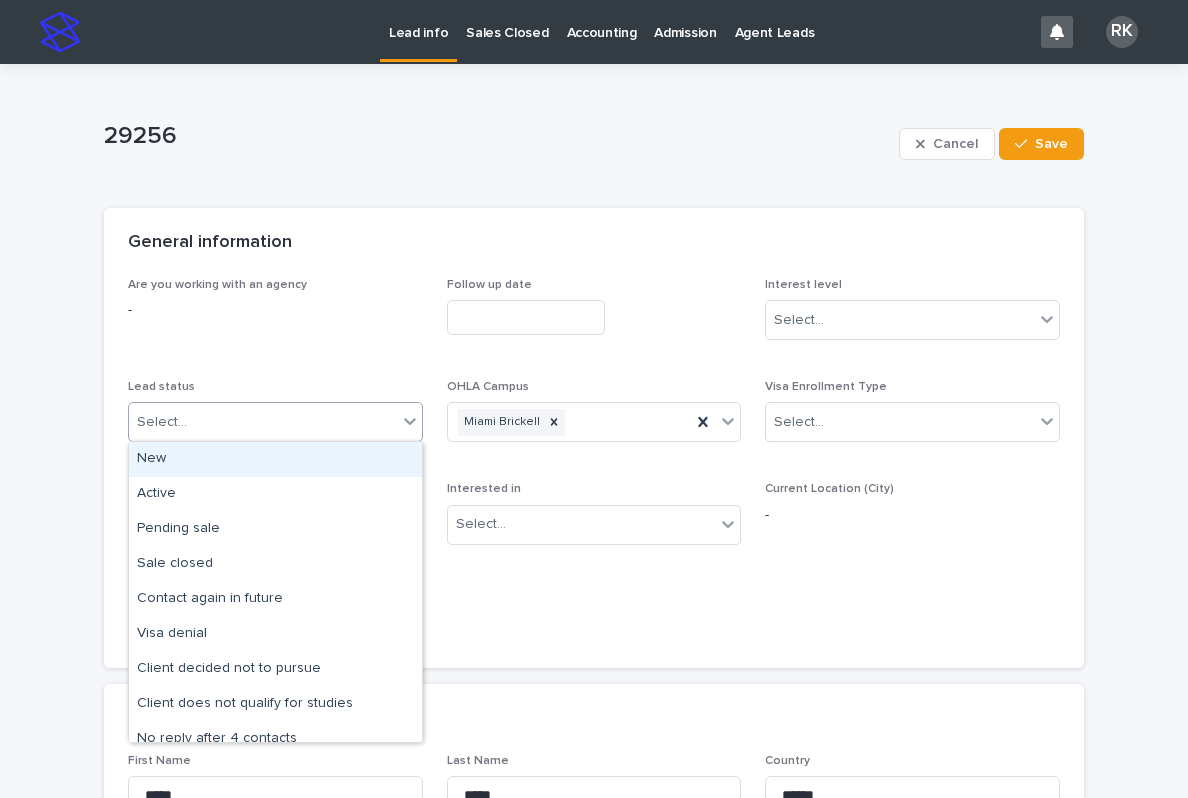 click on "Select..." at bounding box center (263, 422) 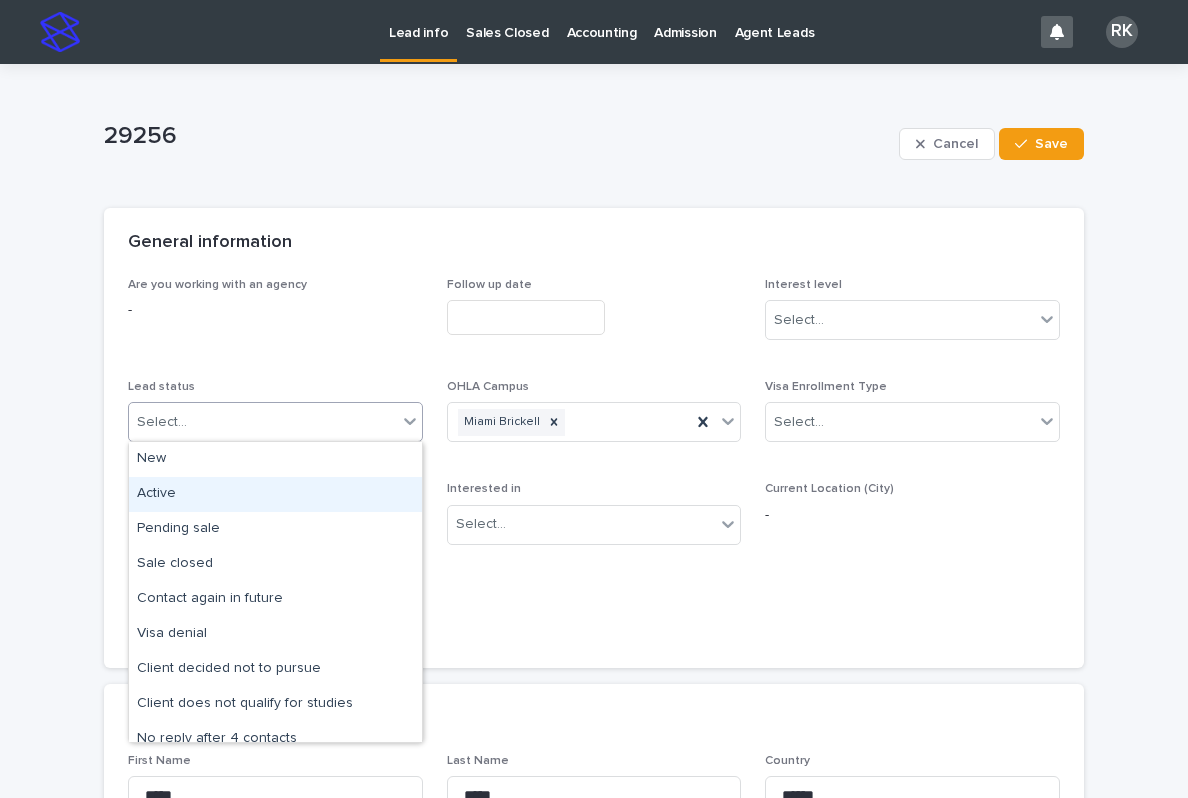 drag, startPoint x: 262, startPoint y: 616, endPoint x: 271, endPoint y: 497, distance: 119.33985 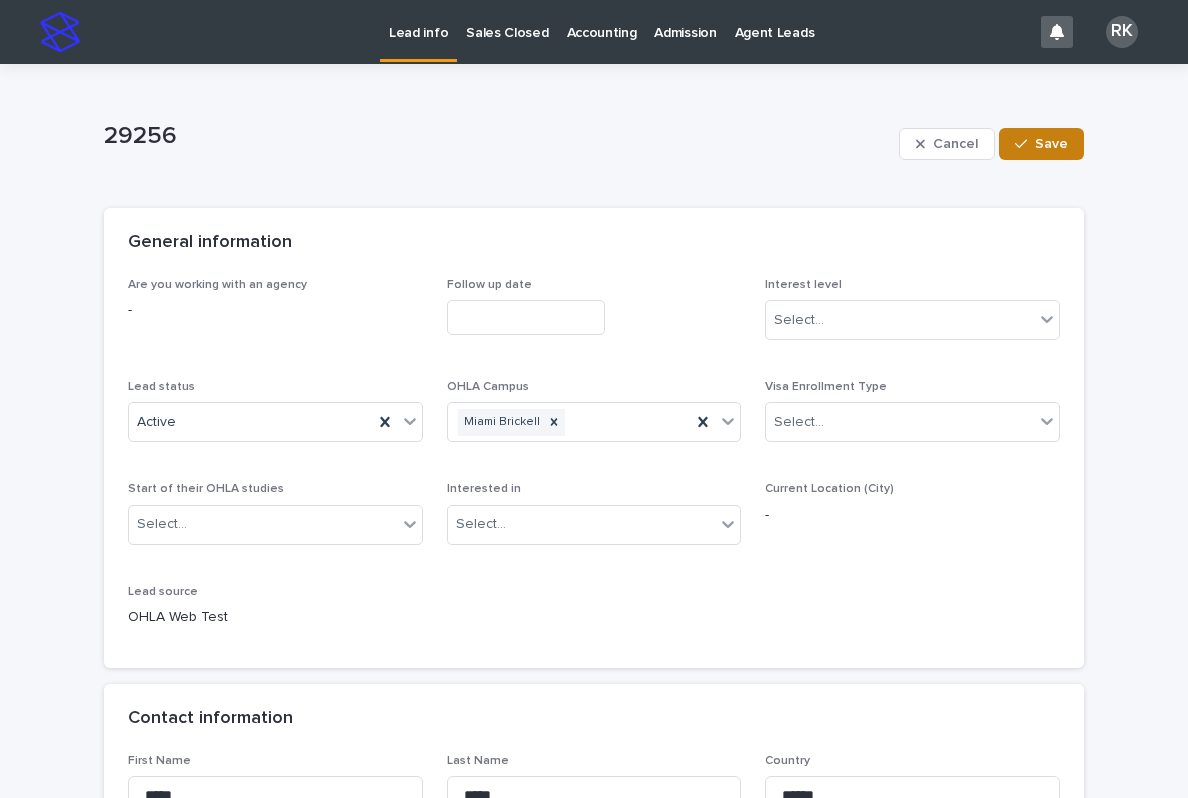 click on "Save" at bounding box center (1041, 144) 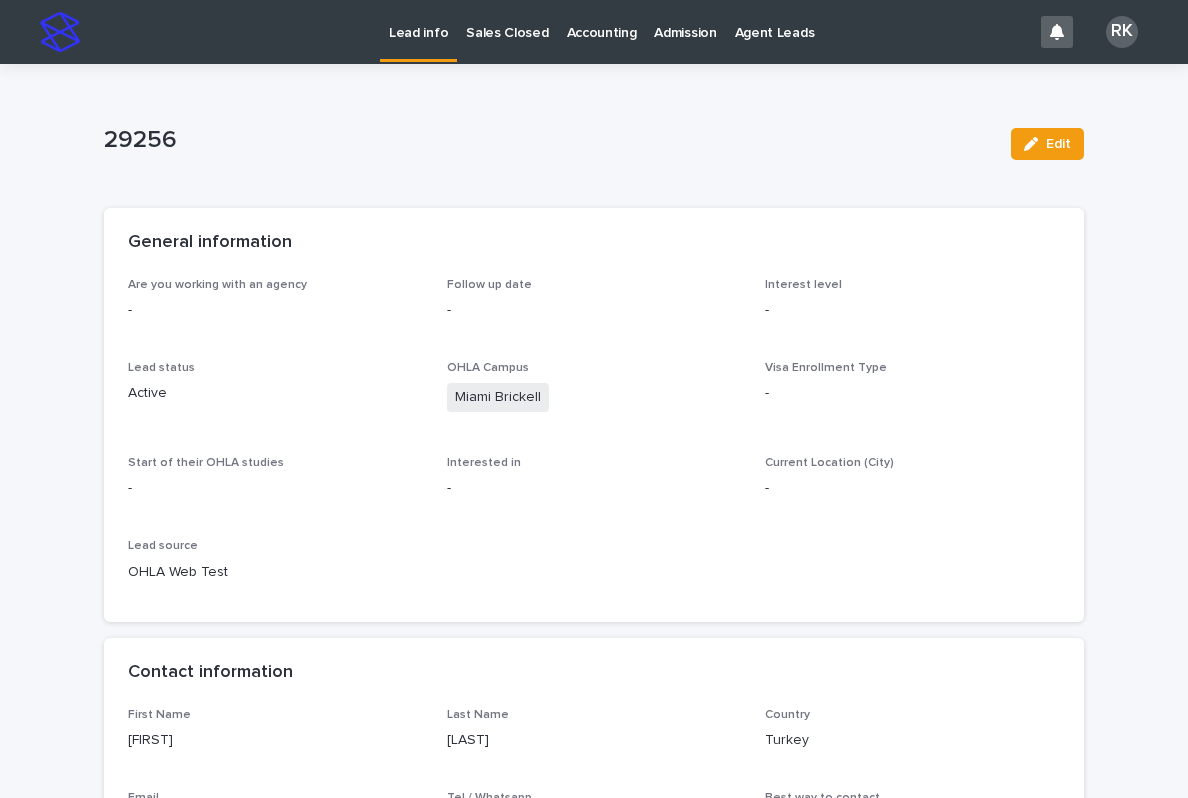 click on "Lead info" at bounding box center [418, 29] 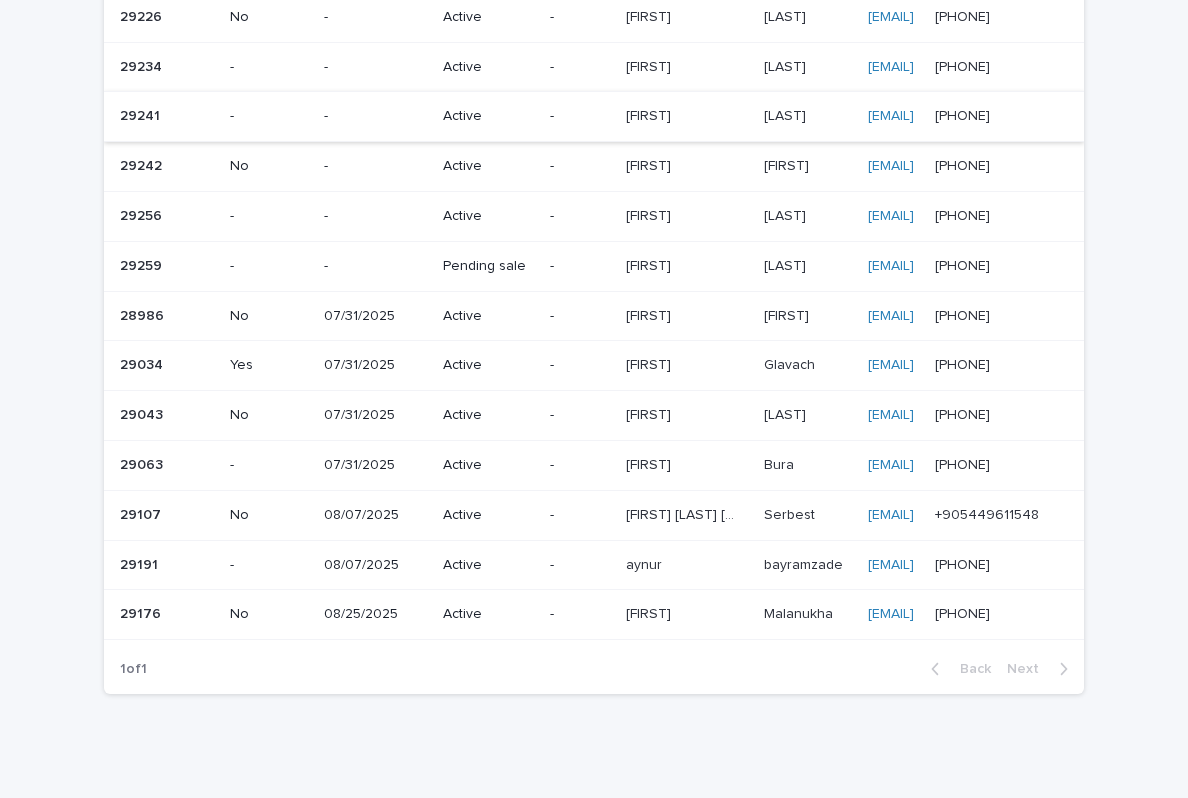 scroll, scrollTop: 352, scrollLeft: 0, axis: vertical 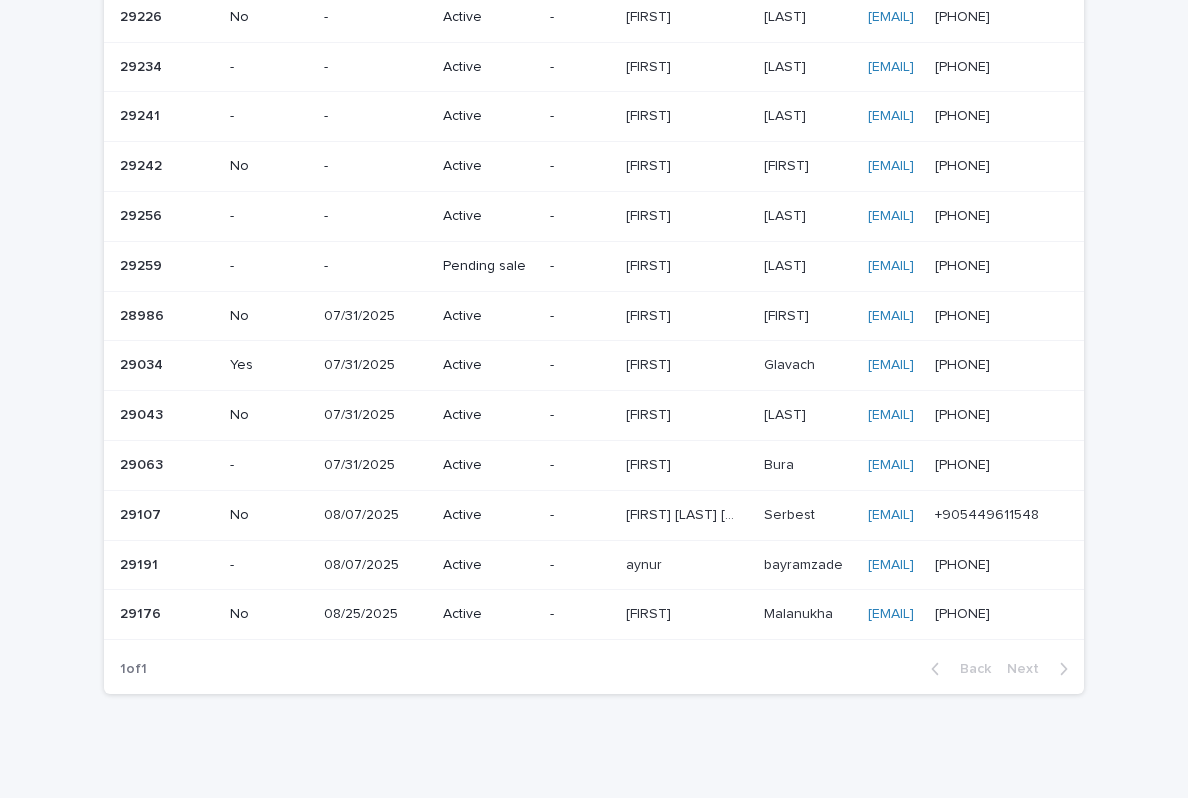 click on "-" at bounding box center (269, 266) 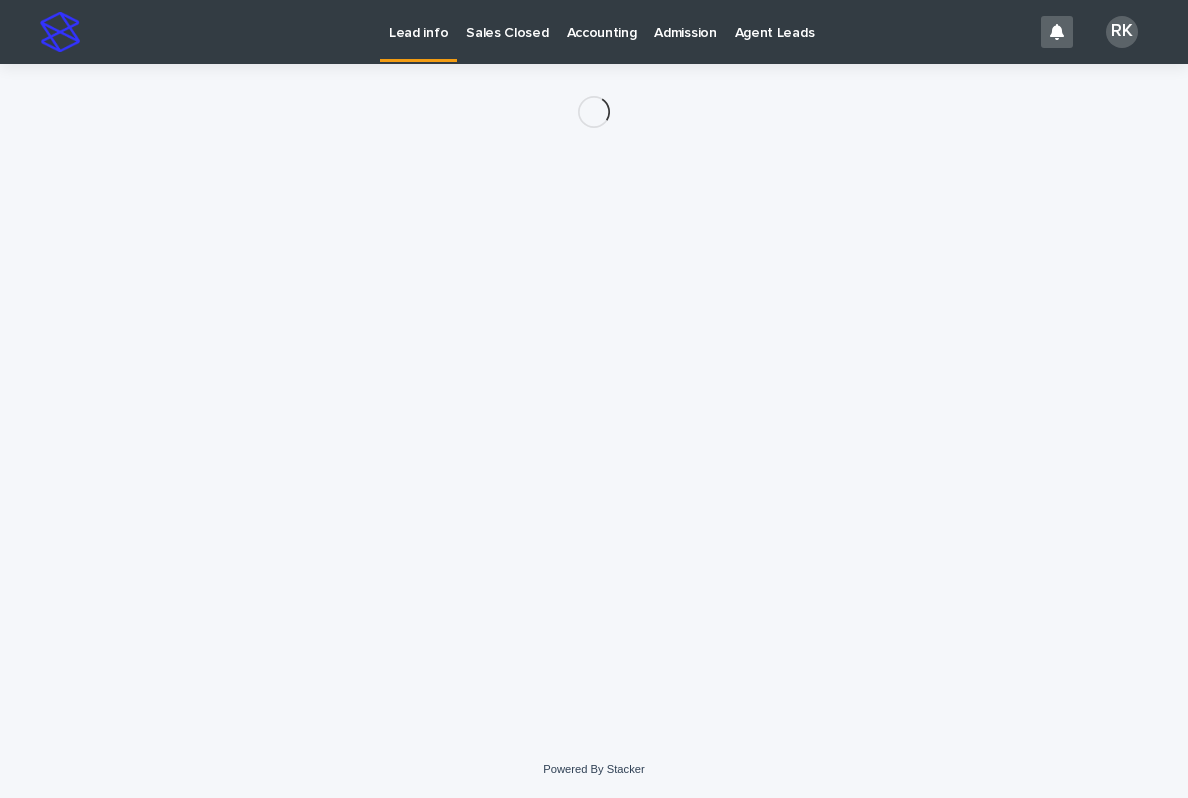 scroll, scrollTop: 0, scrollLeft: 0, axis: both 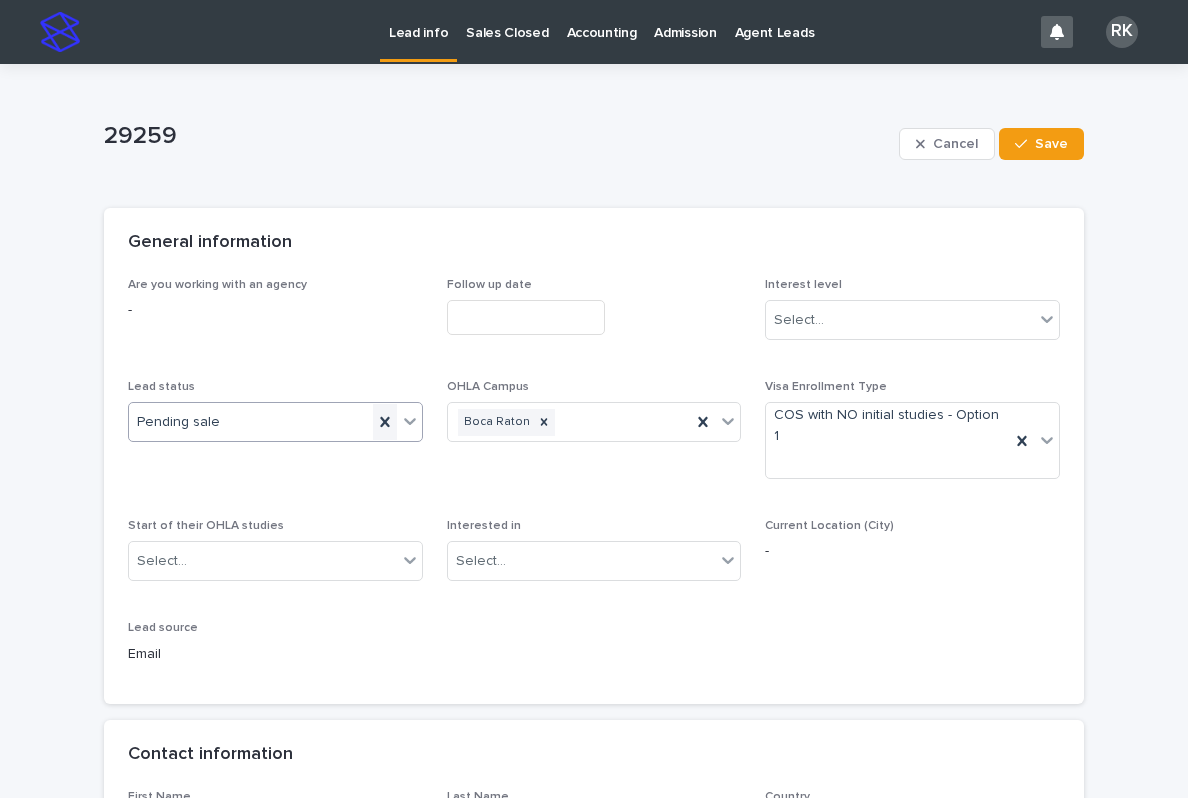 click on "Pending sale" at bounding box center (251, 422) 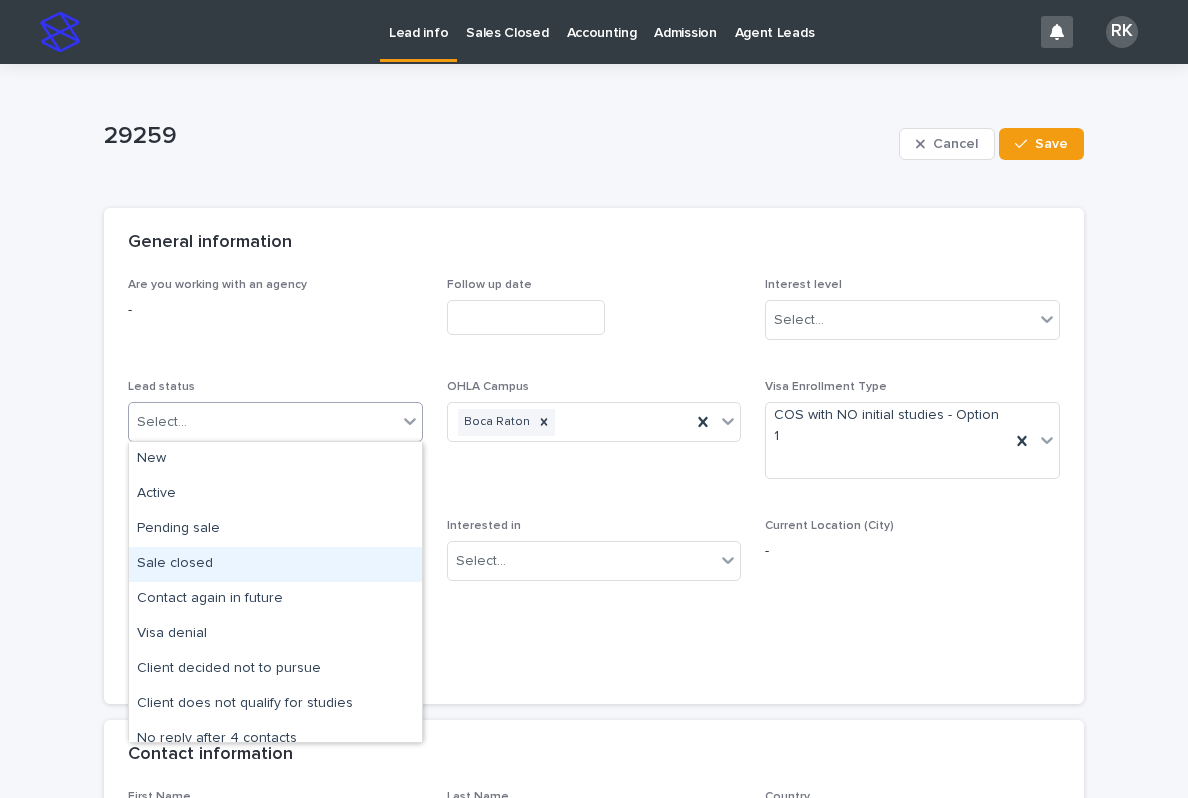 click on "Sale closed" at bounding box center [275, 564] 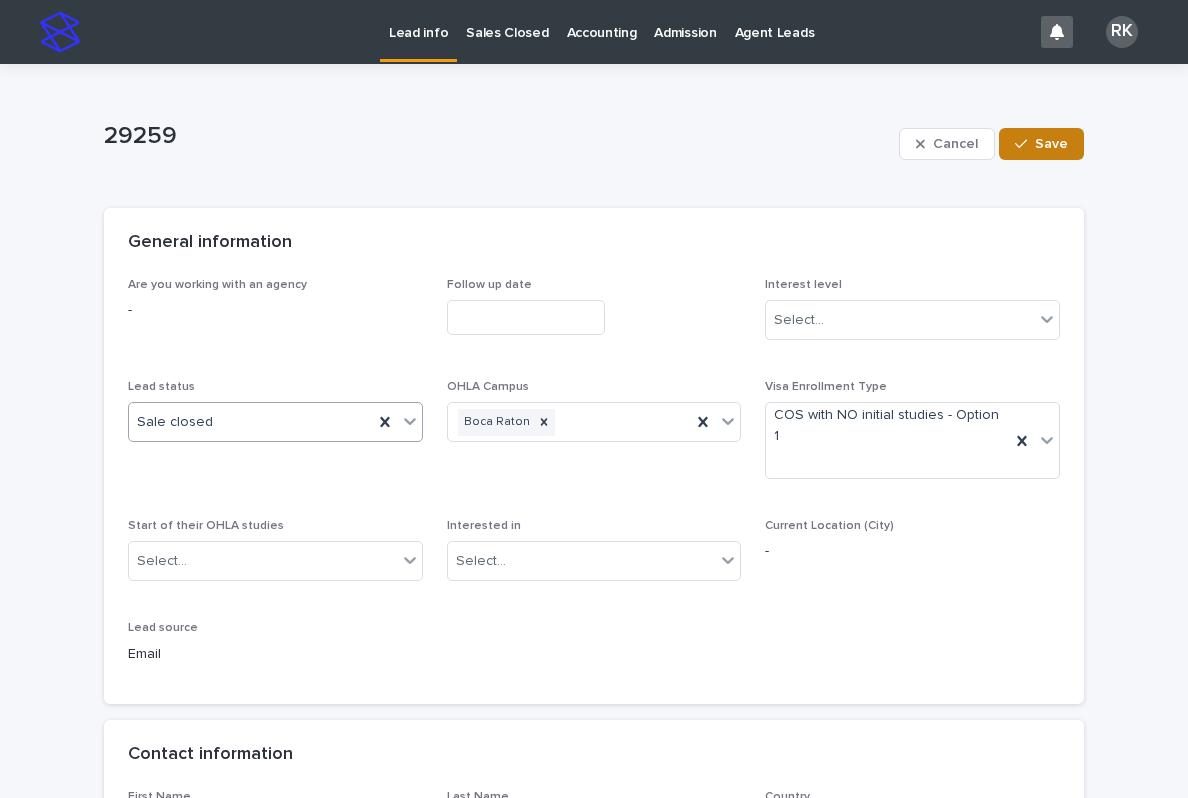 click on "Save" at bounding box center (1051, 144) 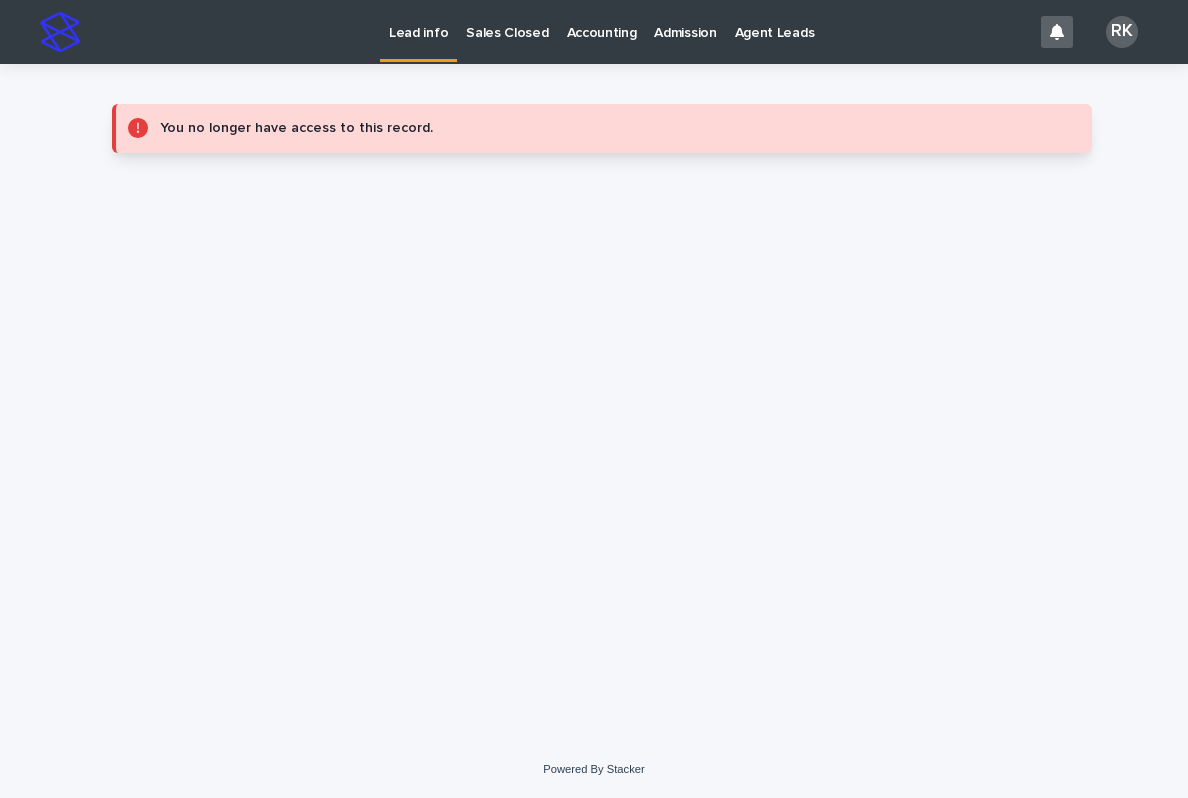 click on "Sales Closed" at bounding box center (507, 21) 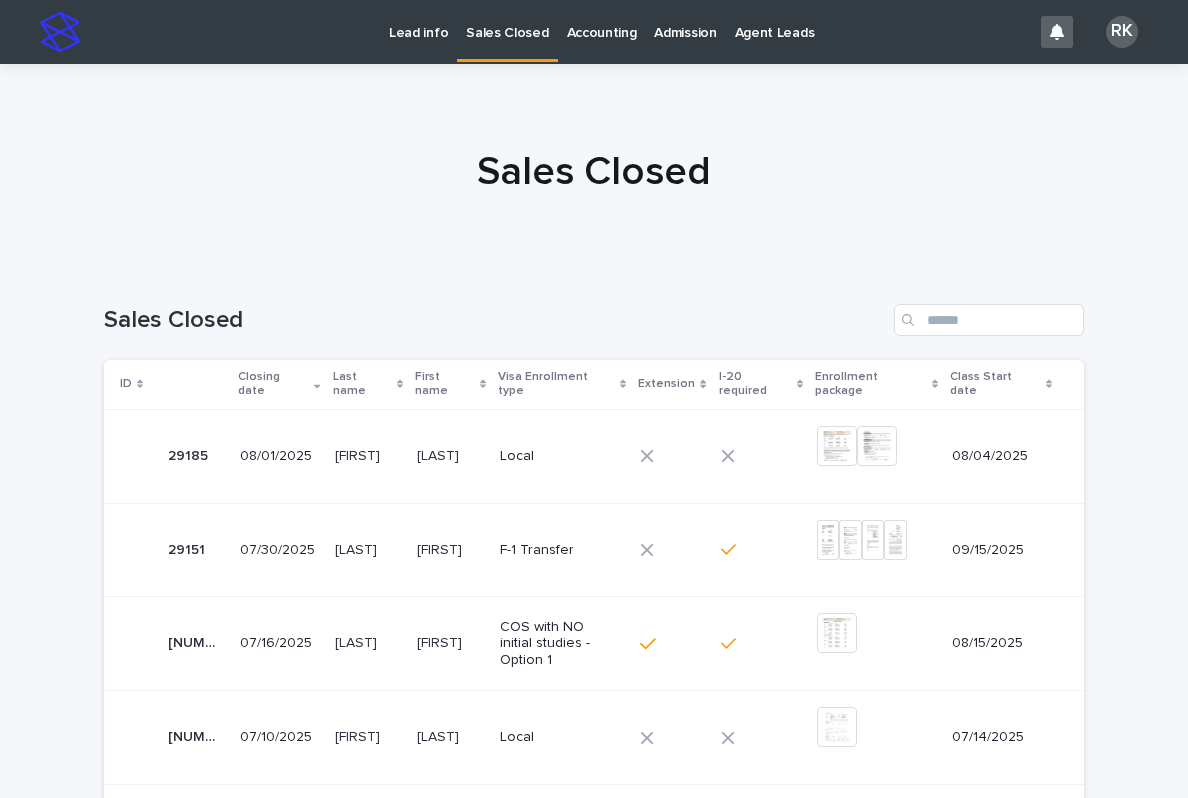click on "Enrollment package" at bounding box center (871, 384) 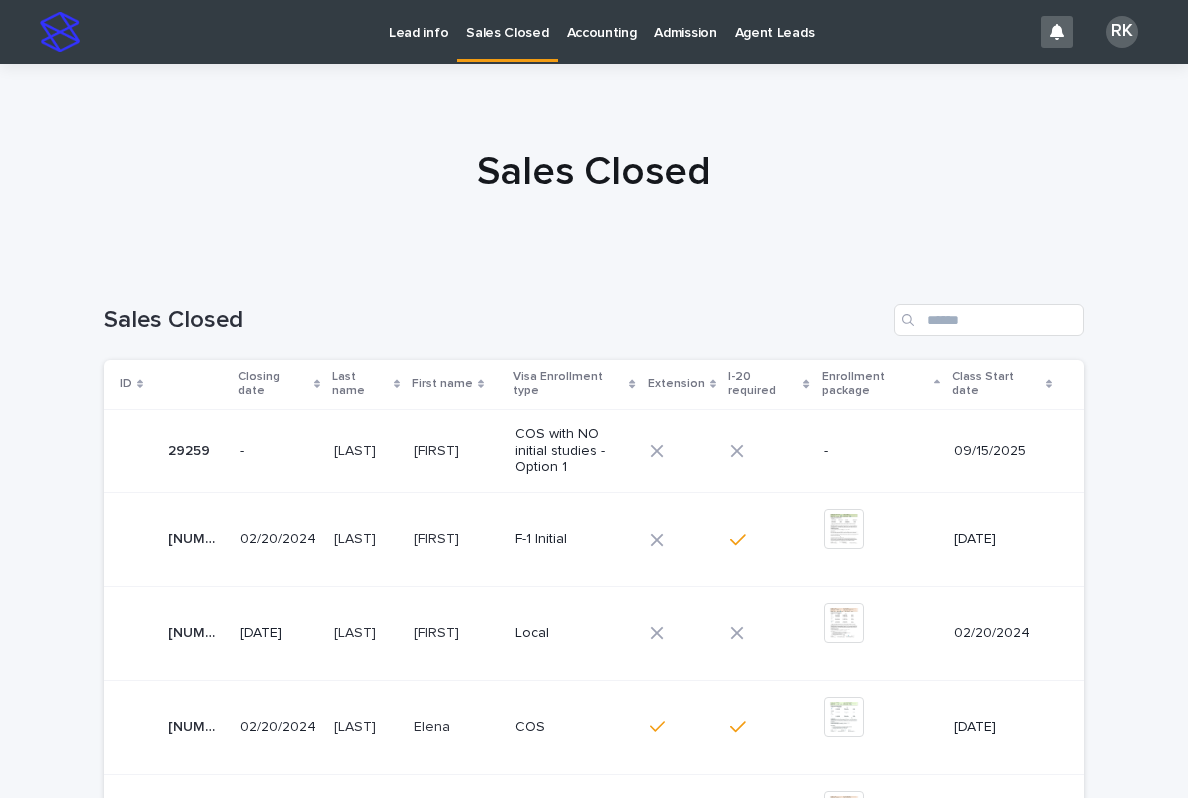 click on "-" at bounding box center (879, 449) 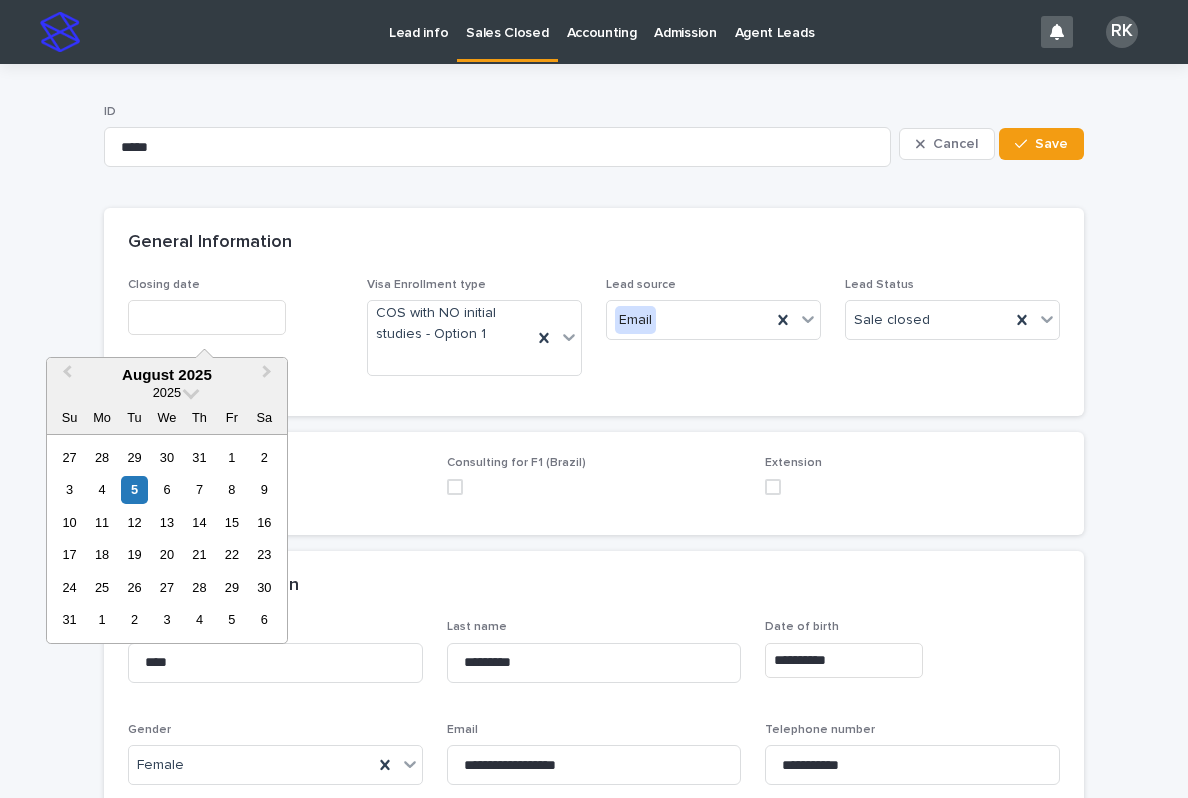click at bounding box center [207, 317] 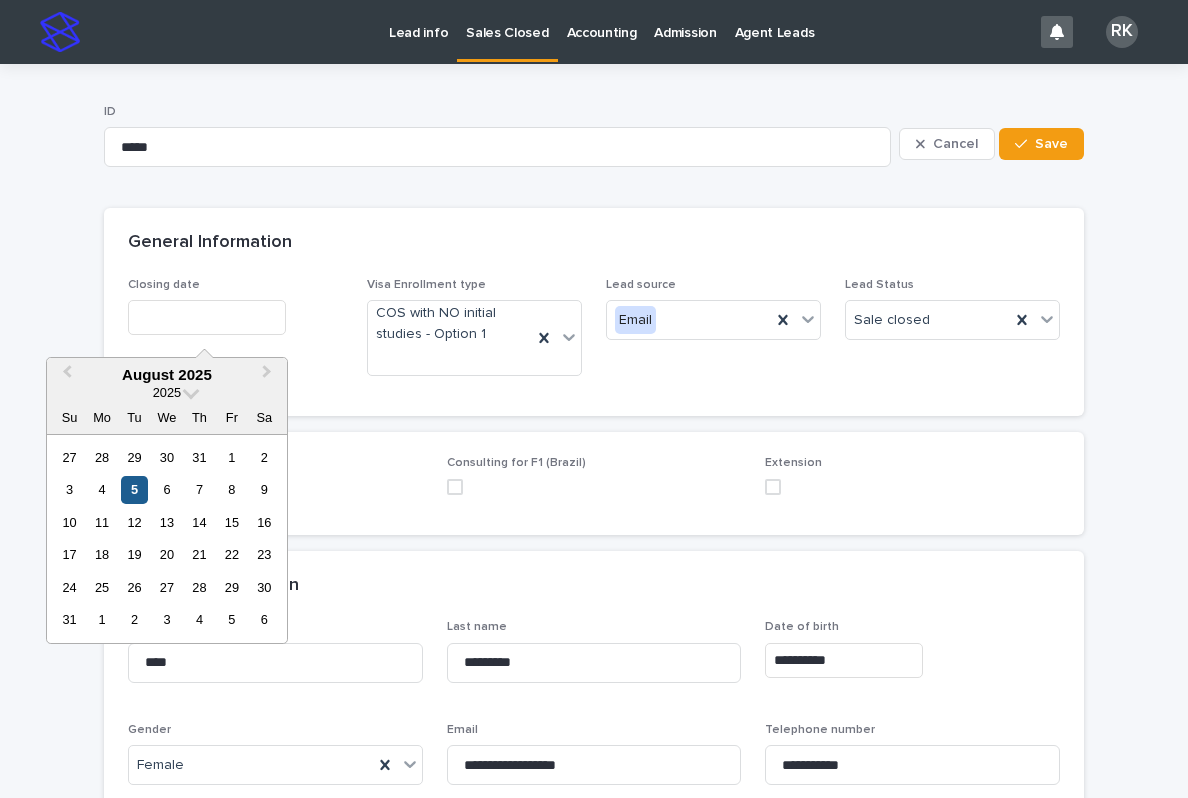click on "5" at bounding box center [134, 489] 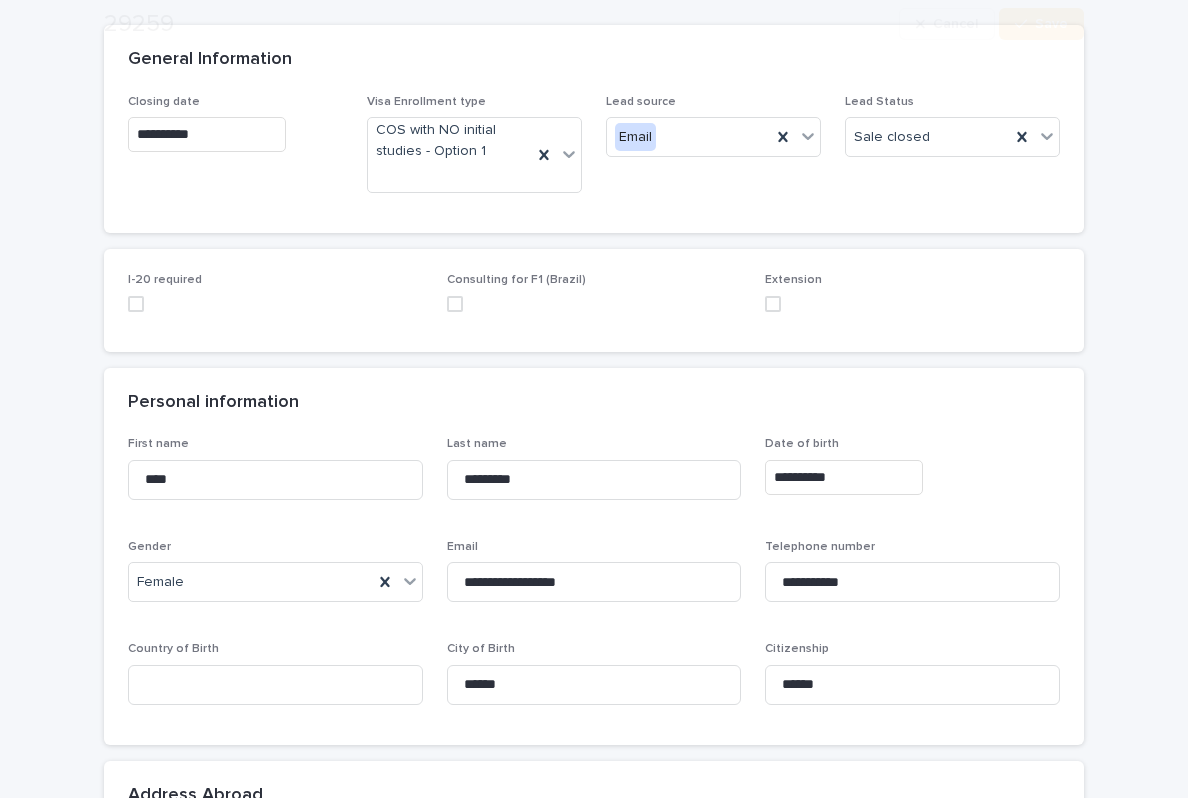 scroll, scrollTop: 192, scrollLeft: 0, axis: vertical 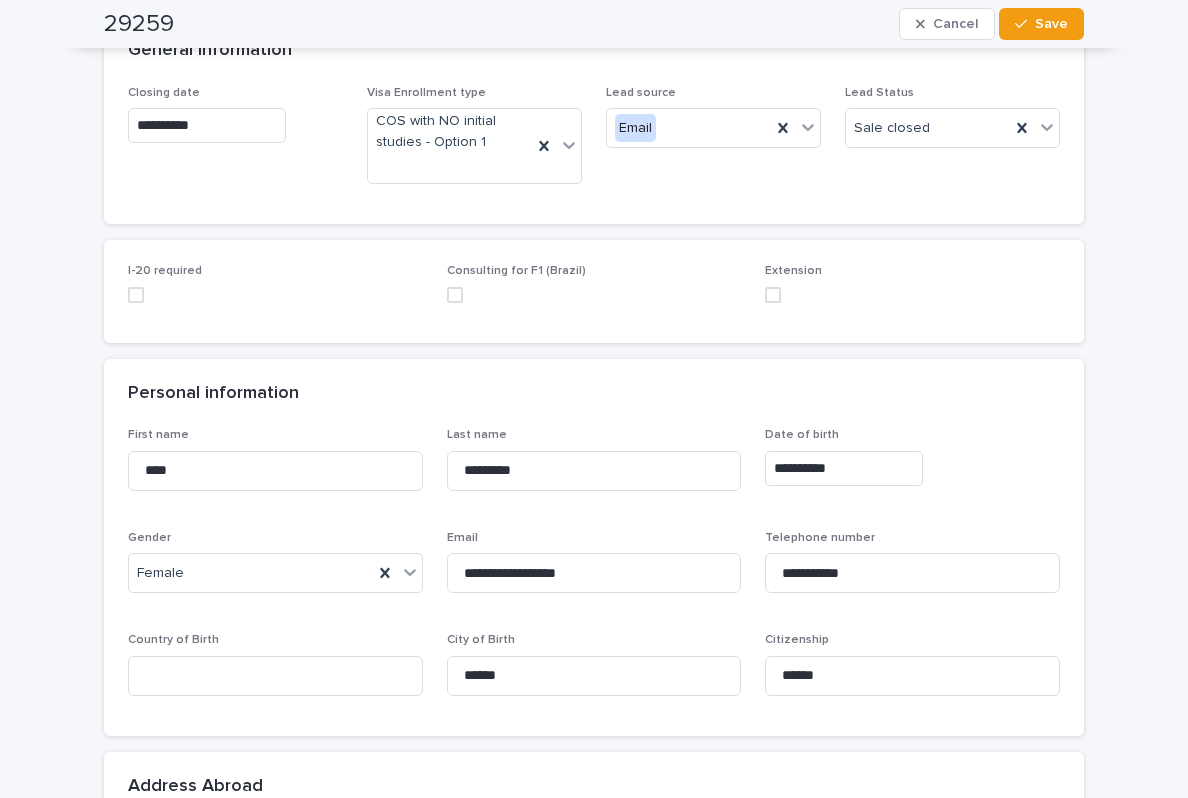 click at bounding box center [136, 295] 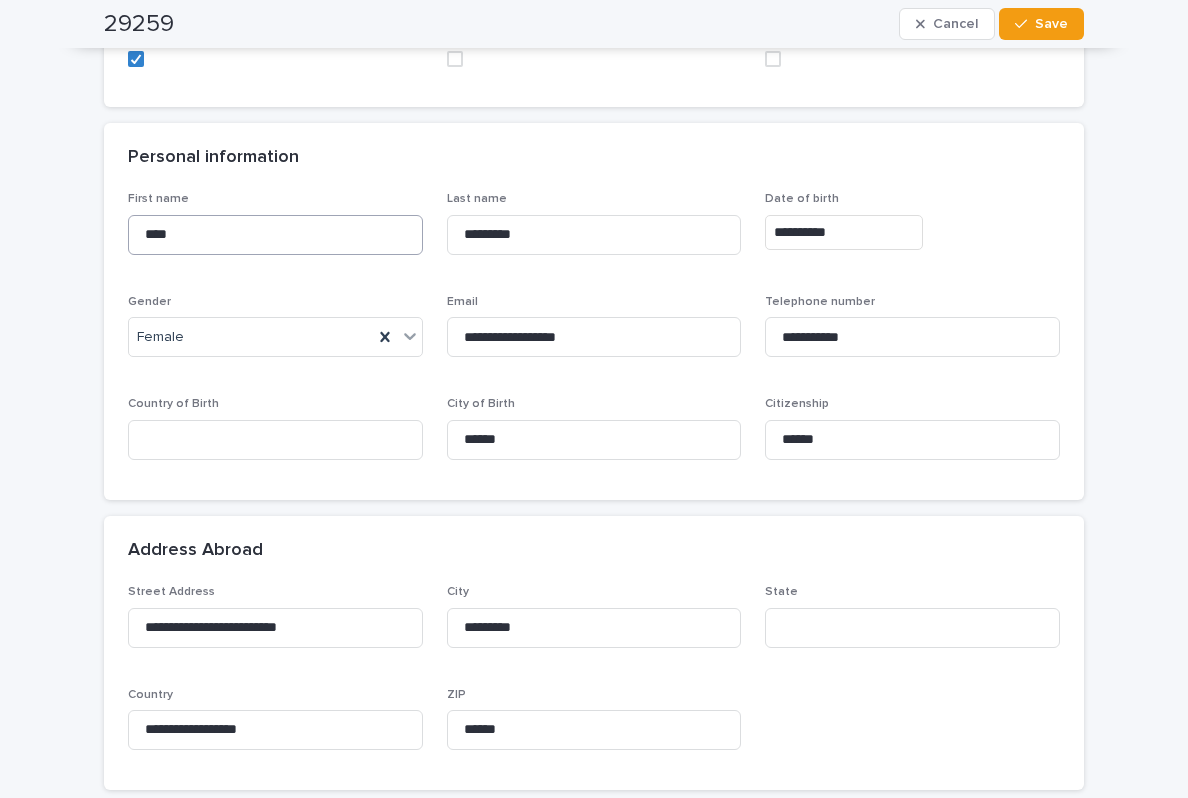 scroll, scrollTop: 430, scrollLeft: 0, axis: vertical 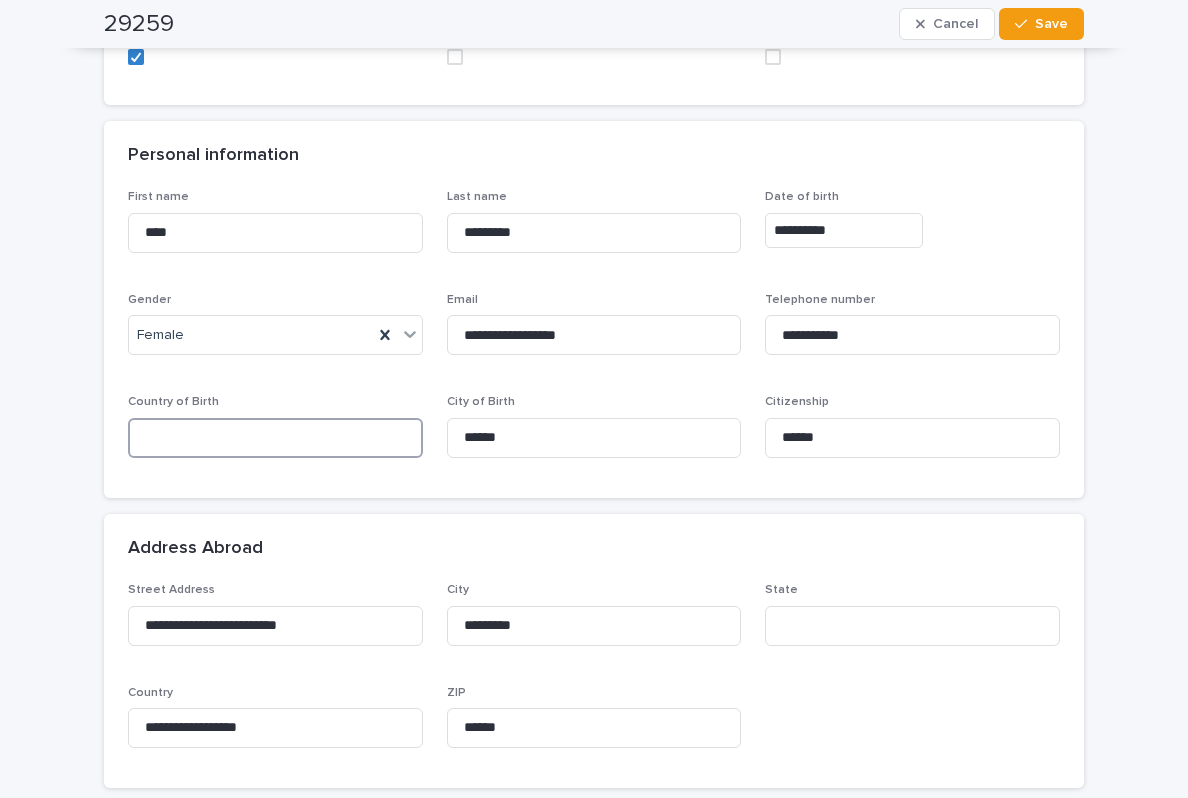 click at bounding box center [275, 438] 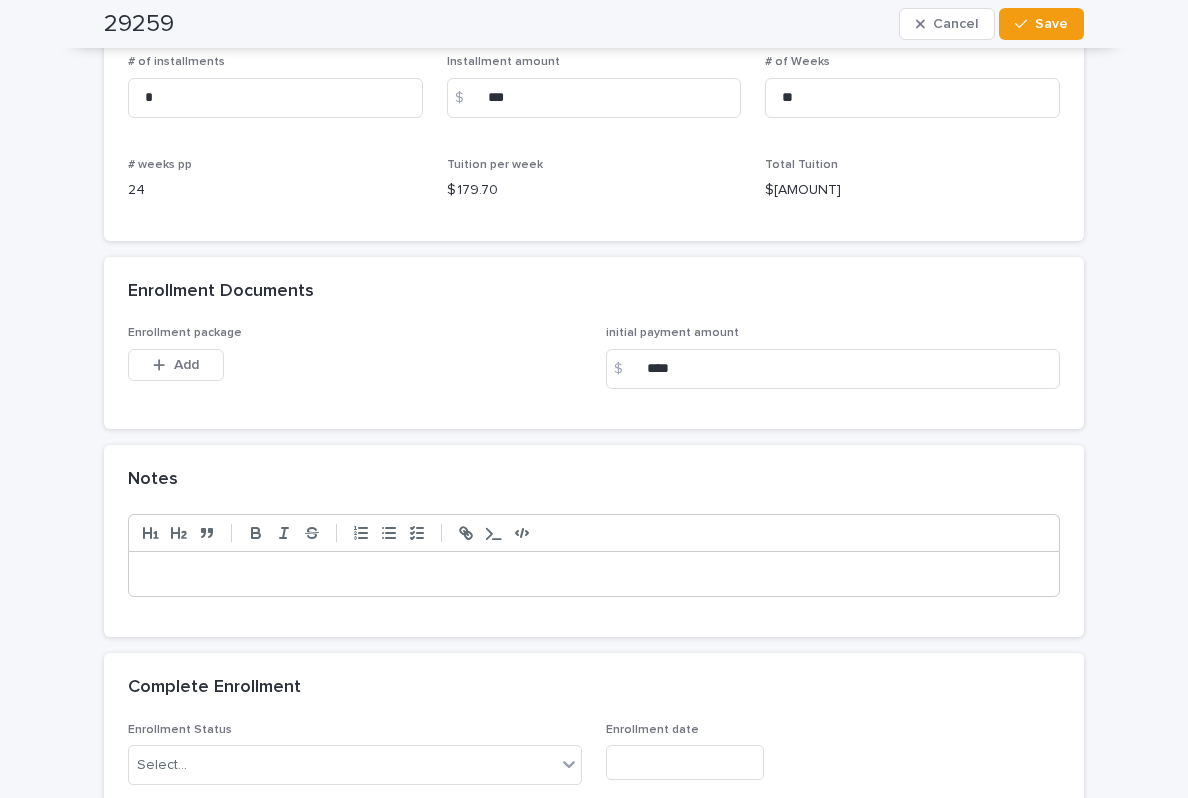 scroll, scrollTop: 1641, scrollLeft: 0, axis: vertical 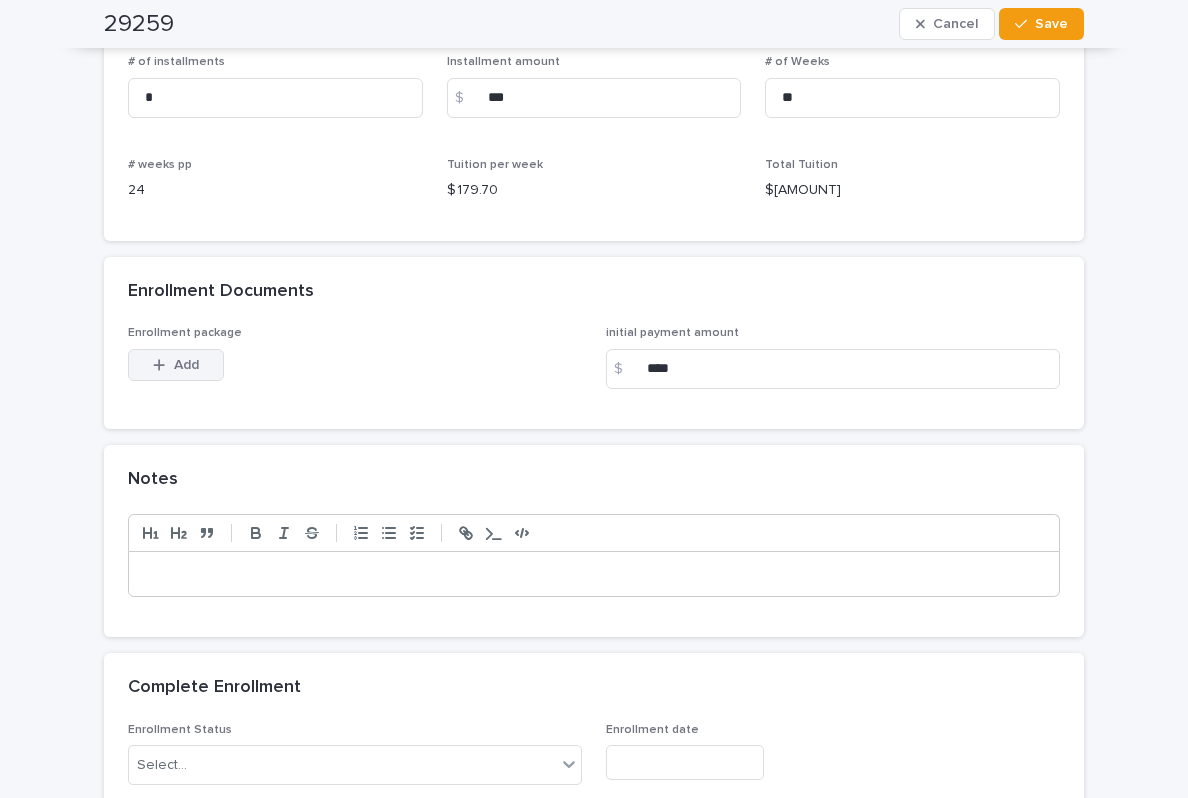 type on "*******" 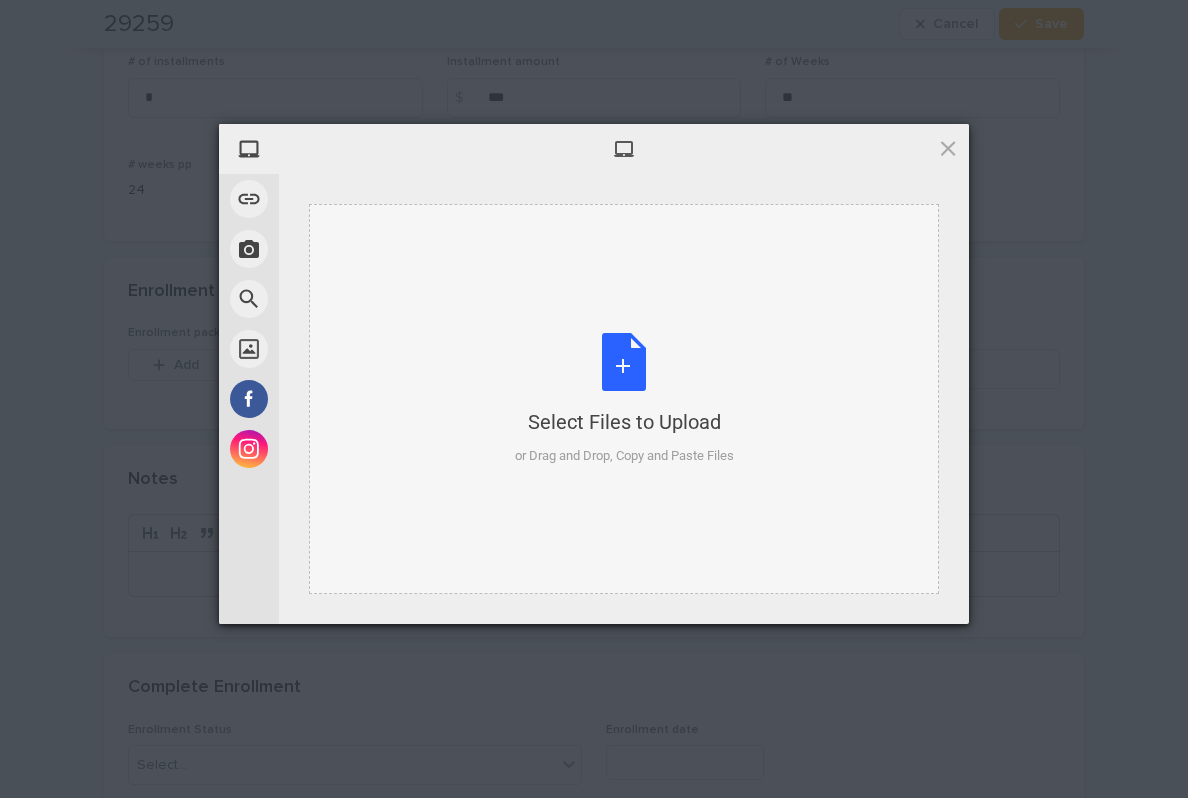 click on "Select Files to Upload
or Drag and Drop, Copy and Paste Files" at bounding box center [624, 399] 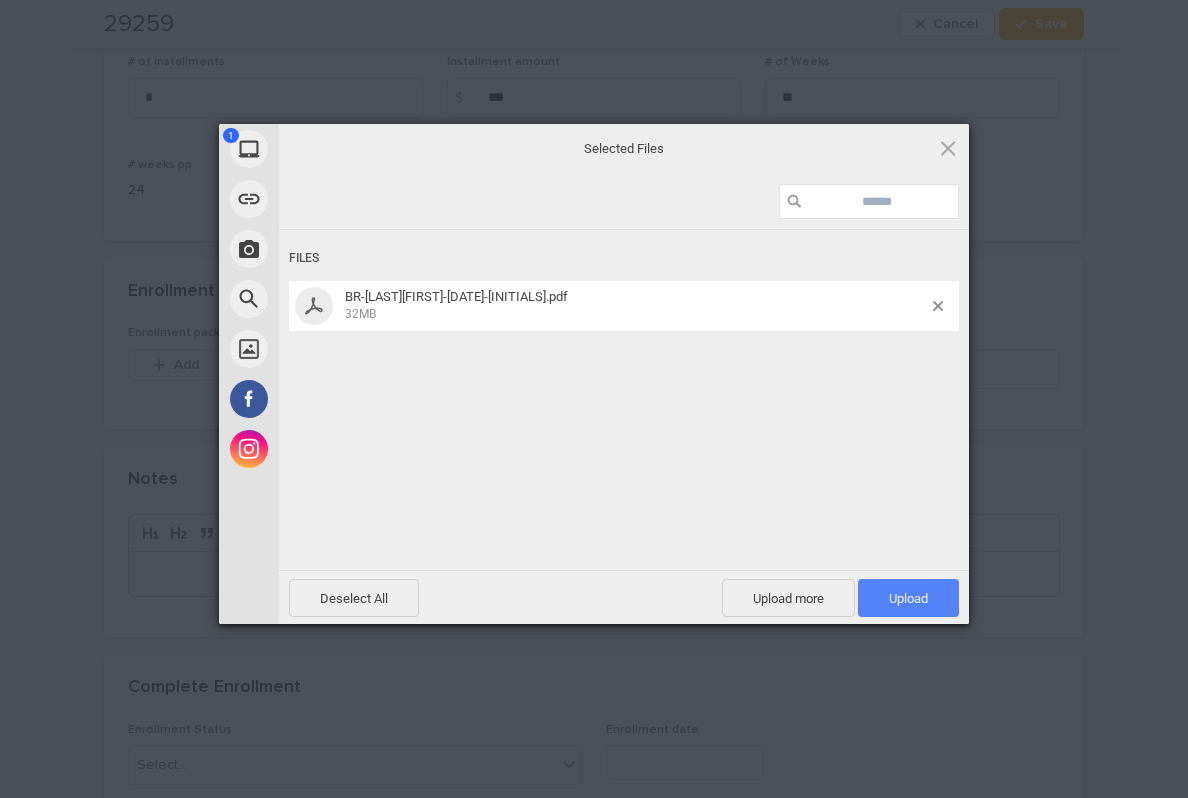 click on "Upload
1" at bounding box center (908, 598) 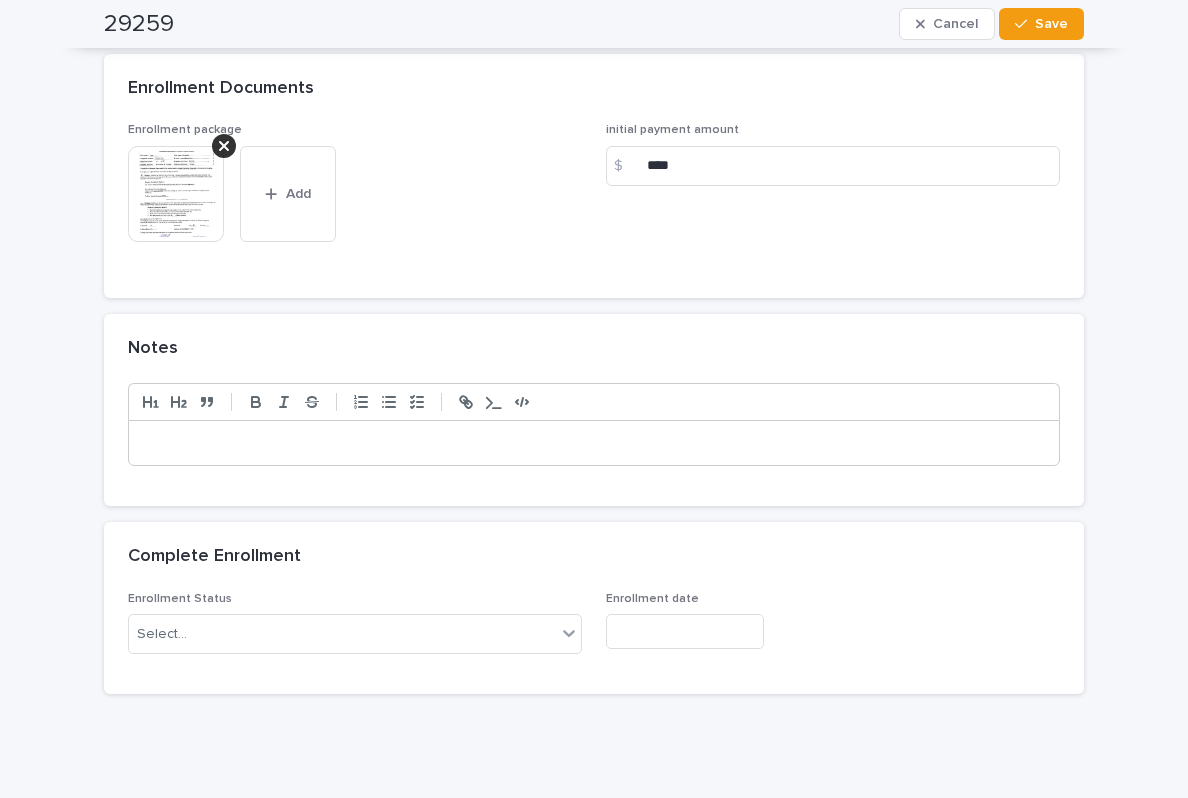 scroll, scrollTop: 1843, scrollLeft: 0, axis: vertical 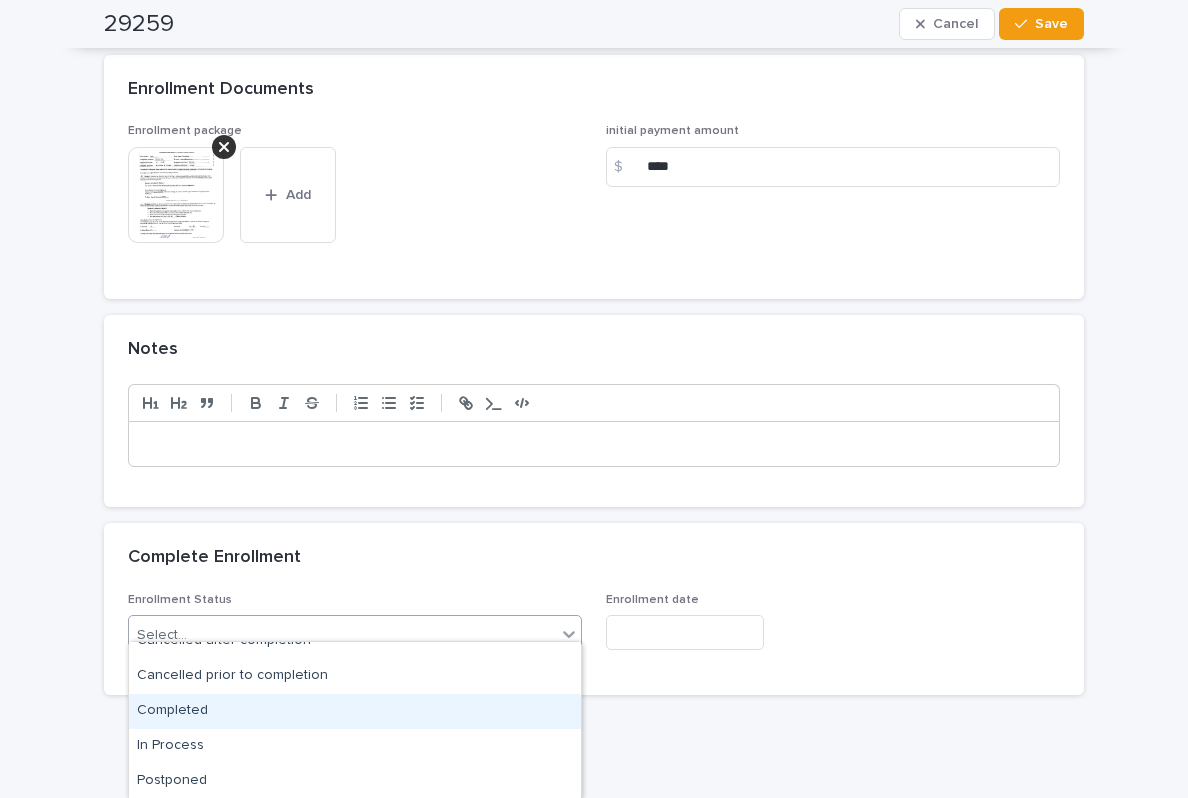 click on "Completed" at bounding box center [355, 711] 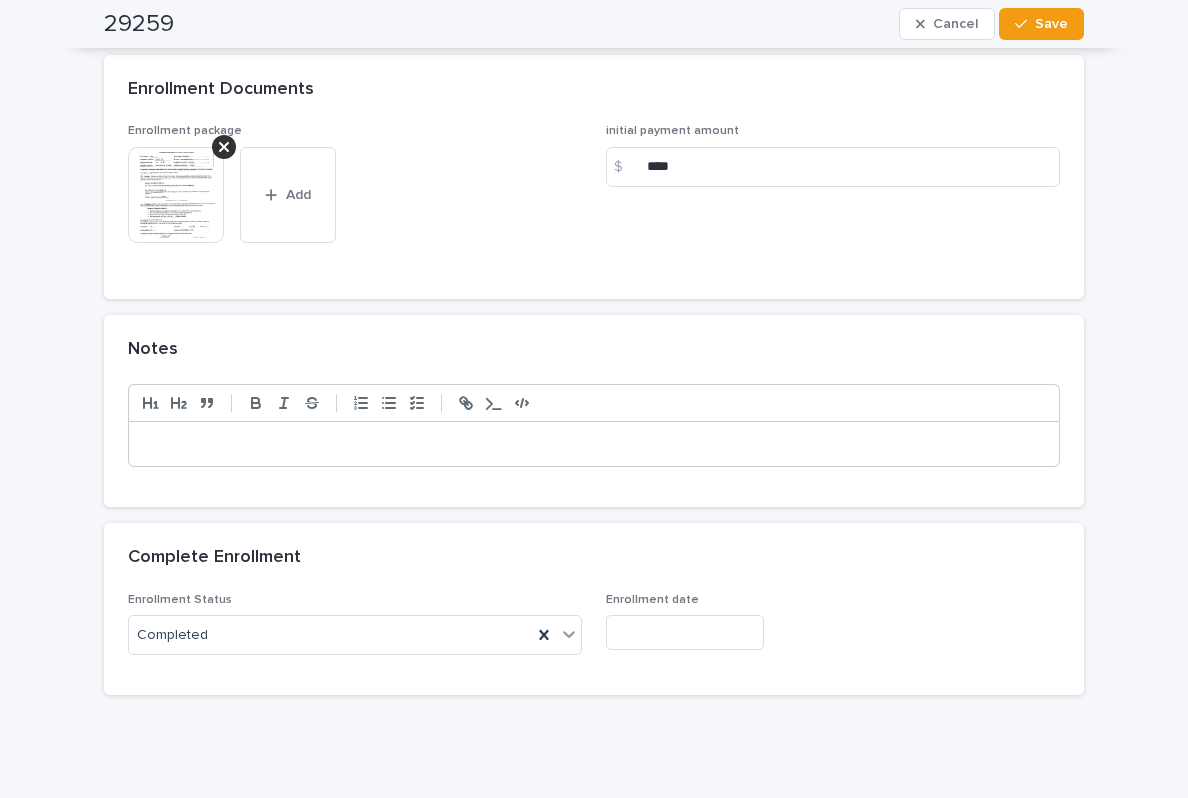 click at bounding box center [685, 632] 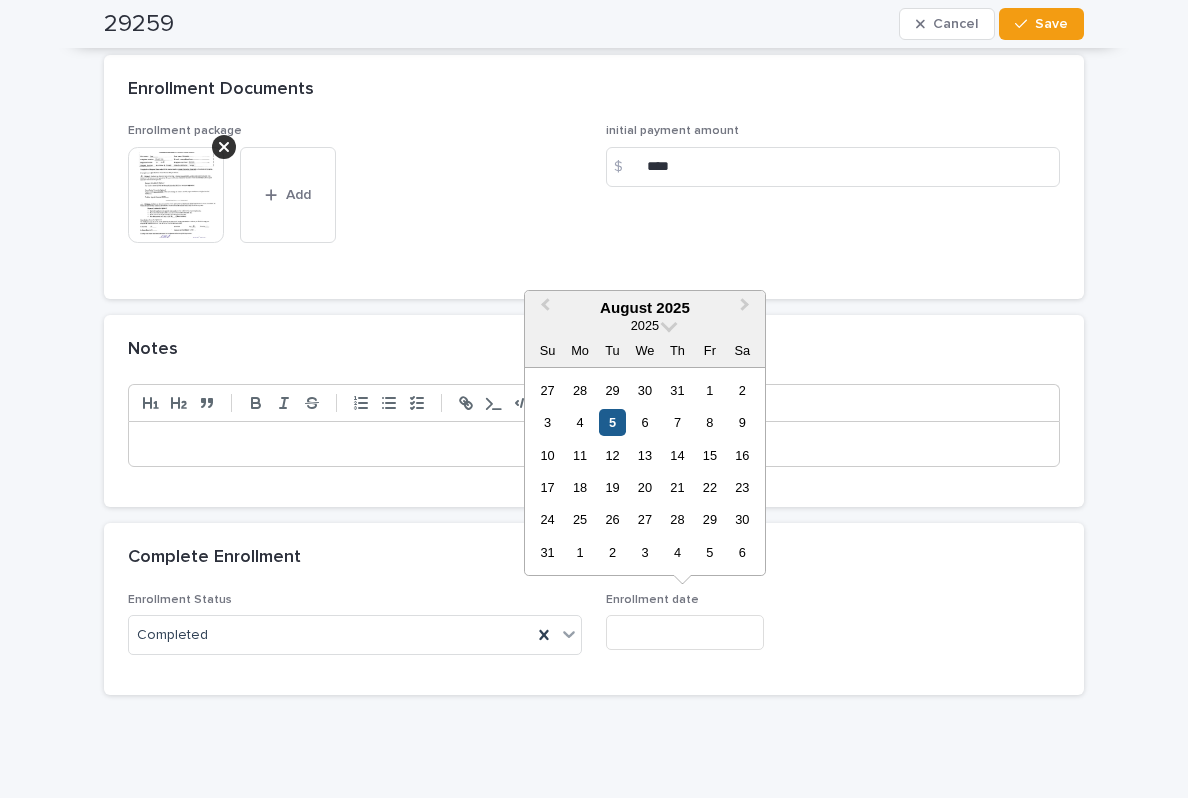 click on "5" at bounding box center (612, 422) 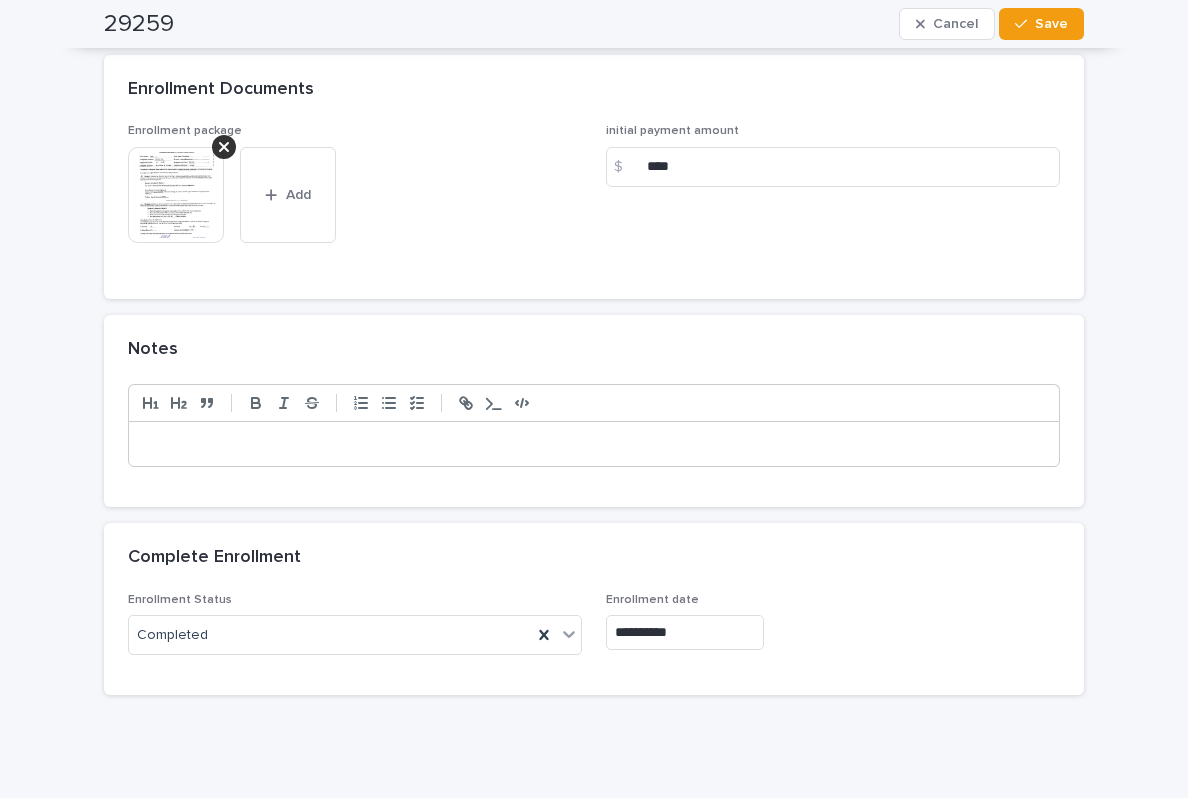 click on "Complete Enrollment" at bounding box center [590, 558] 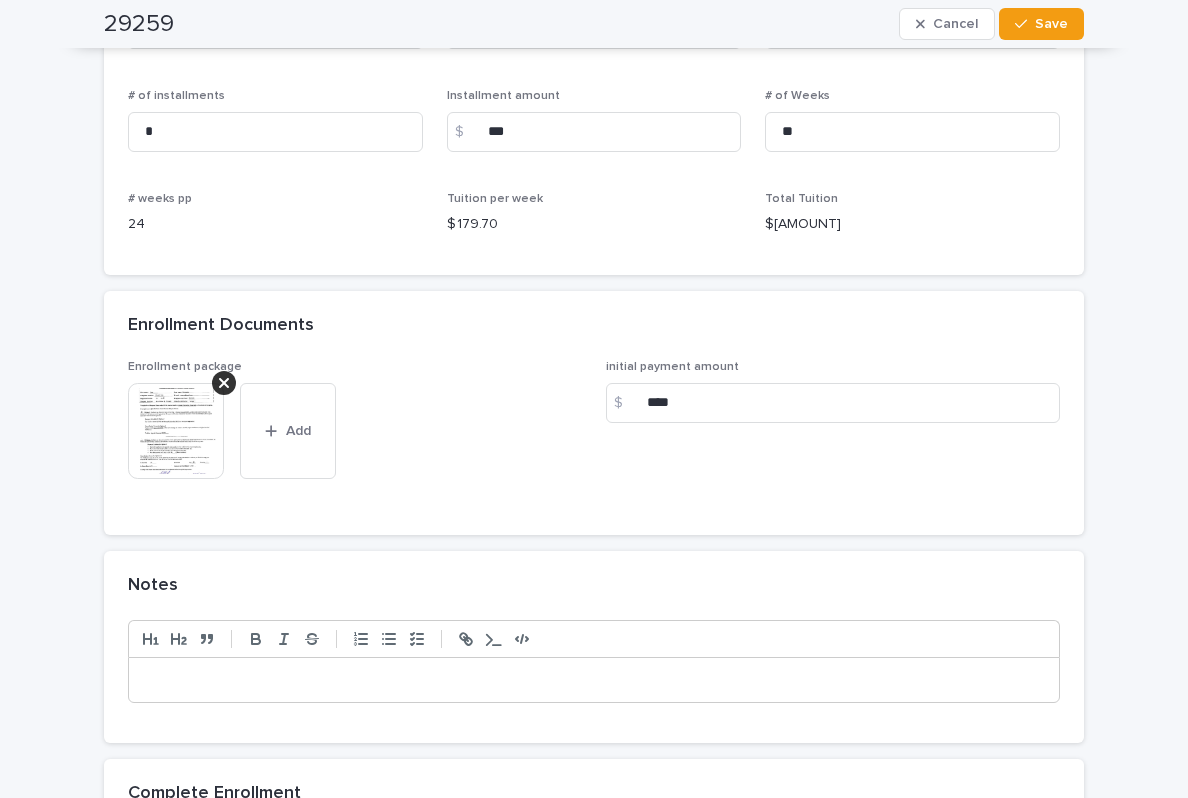 scroll, scrollTop: 1612, scrollLeft: 0, axis: vertical 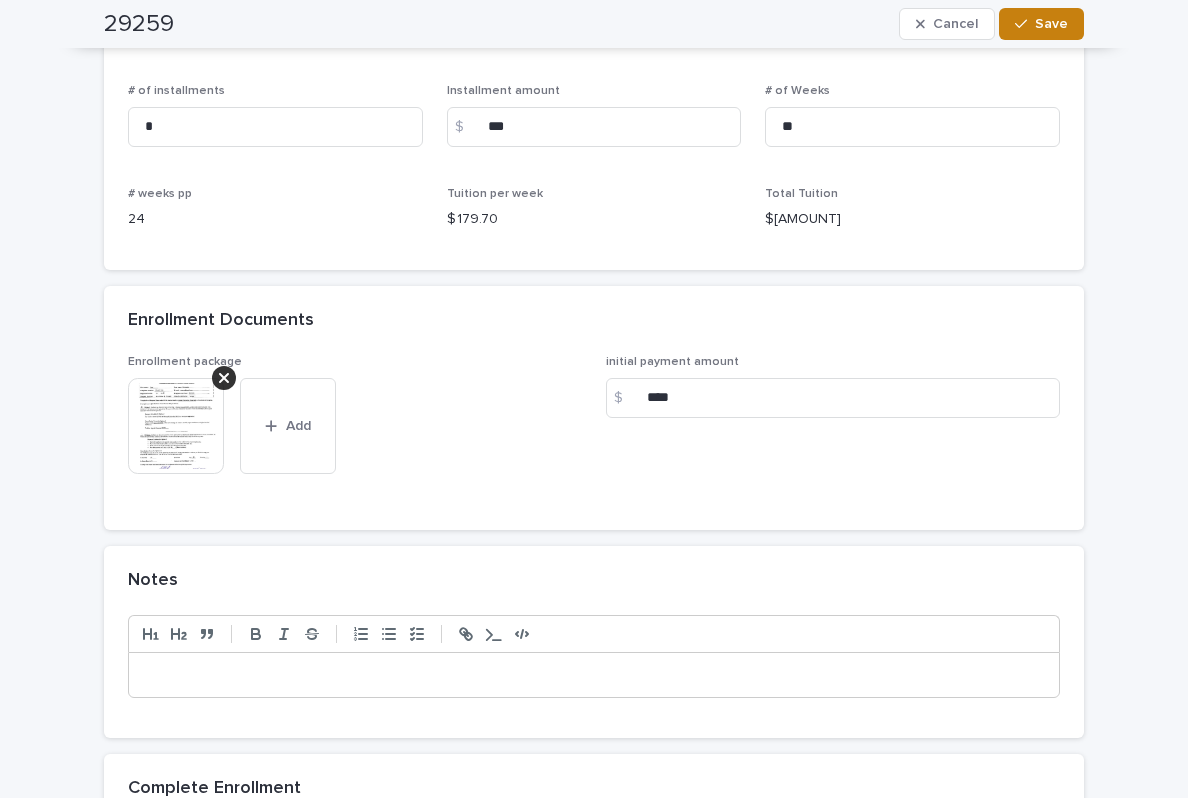 click on "Save" at bounding box center [1051, 24] 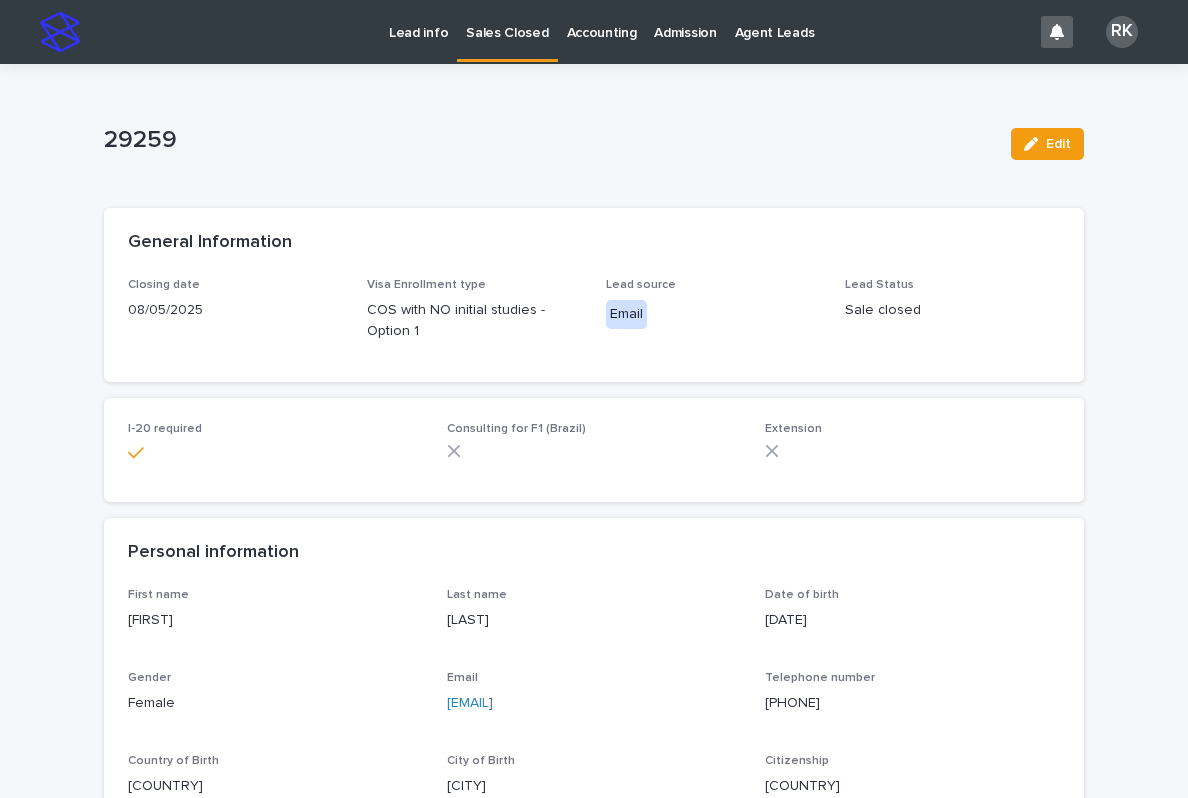scroll, scrollTop: 0, scrollLeft: 0, axis: both 